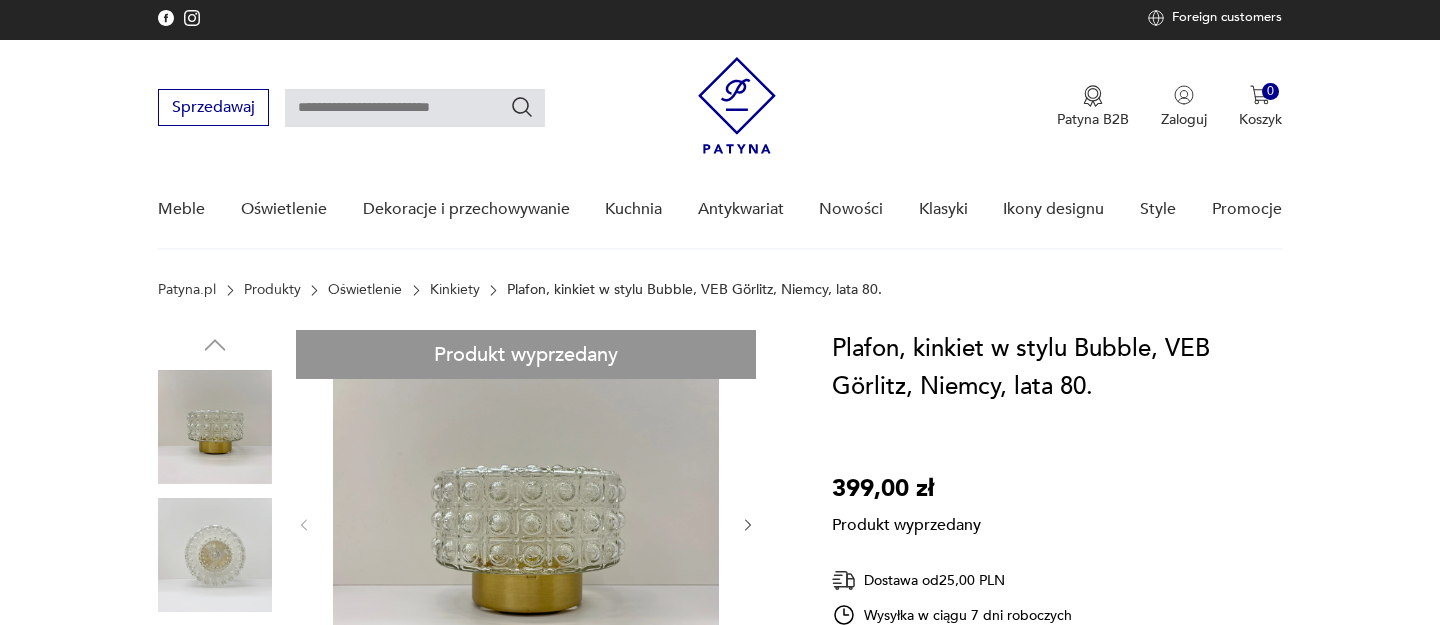 click on "Foreign customers" at bounding box center (1227, 18) 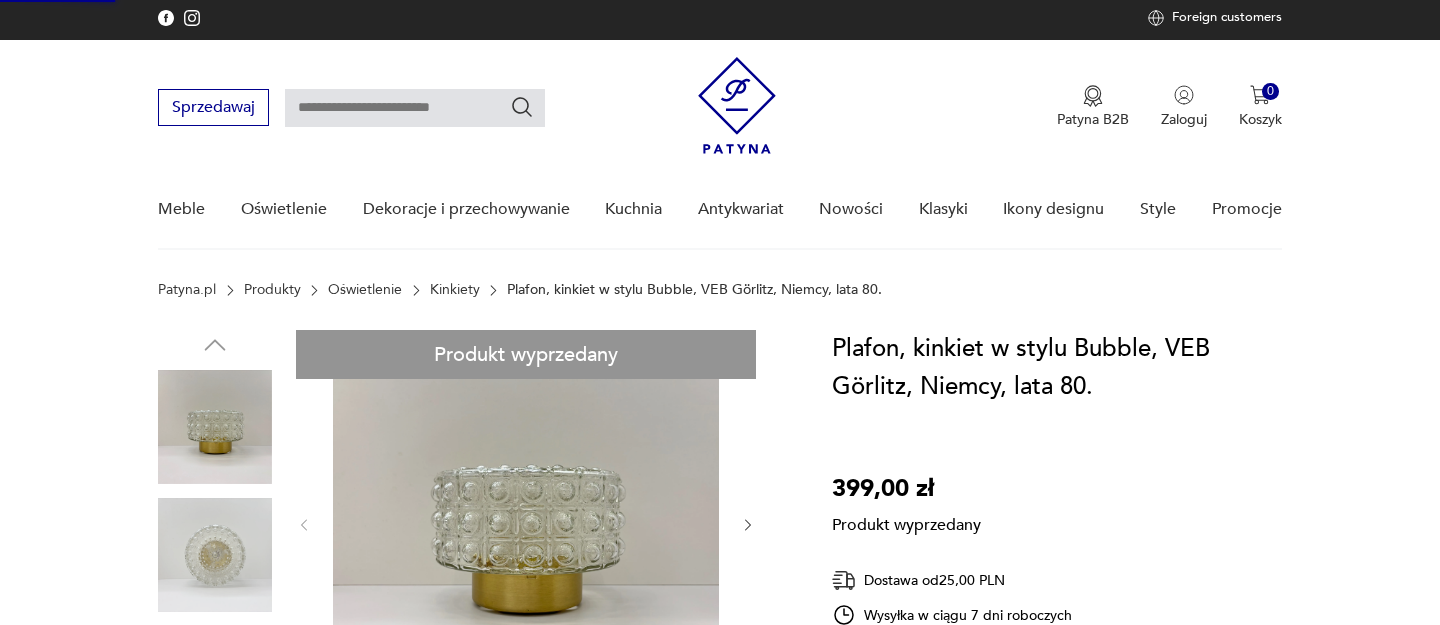 scroll, scrollTop: 0, scrollLeft: 0, axis: both 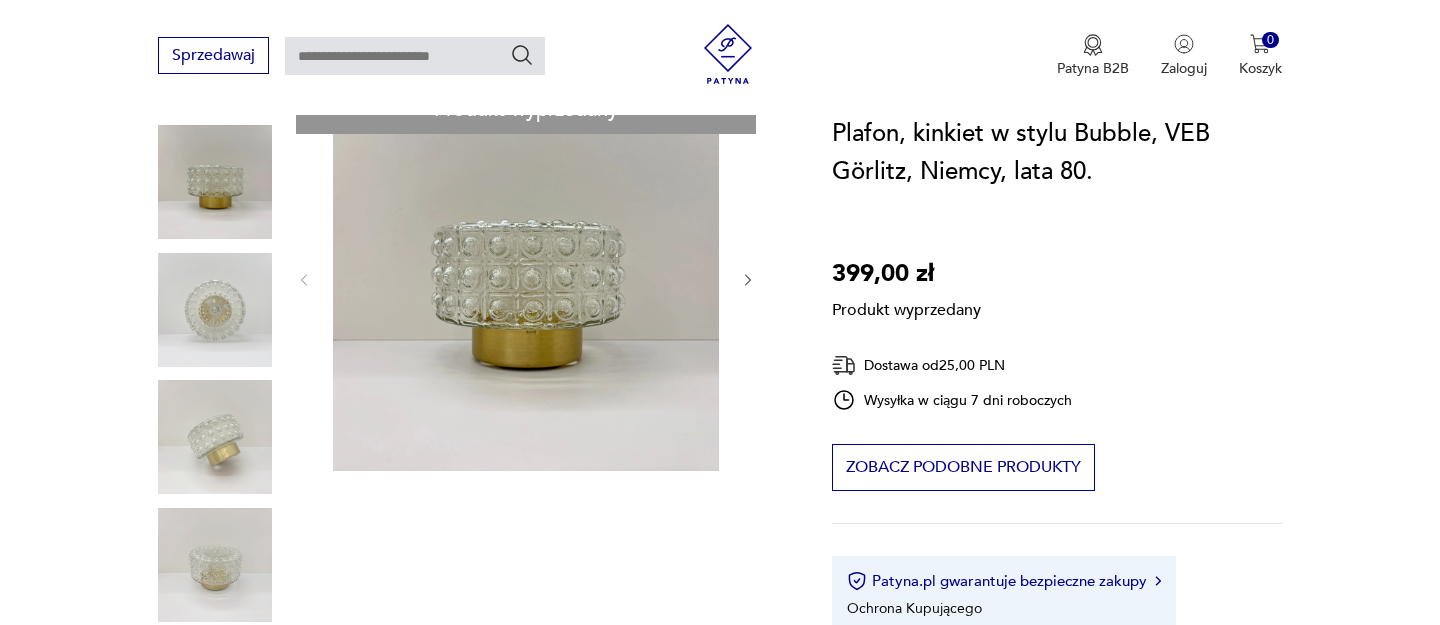 click on "Produkt wyprzedany Opis produktu Plafon , [COUNTRY] lata [DECADE]. Szklany klosz i podstawa ze złoconego aluminium. Stan bardzo dobry. Wymiary 23x23cm, głęb 17cm. Punkt świetlny E27. Rozwiń więcej Szczegóły produktu Stan: dobry Datowanie : [DECADE] Kraj pochodzenia : [COUNTRY] Tworzywo : aluminium, szkło Tagi: luksusowo O sprzedawcy simplyunique urlop 29.07-14.08 Zweryfikowany sprzedawca - Od 7 lat z Patyną Dostawa i zwroty Dostępne formy dostawy: Kurier 25,00 PLN Zwroty: Jeśli z jakiegokolwiek powodu chcesz zwrócić zamówiony przedmiot, masz na to 14 dni od momentu otrzymania przesyłki." at bounding box center [471, 621] 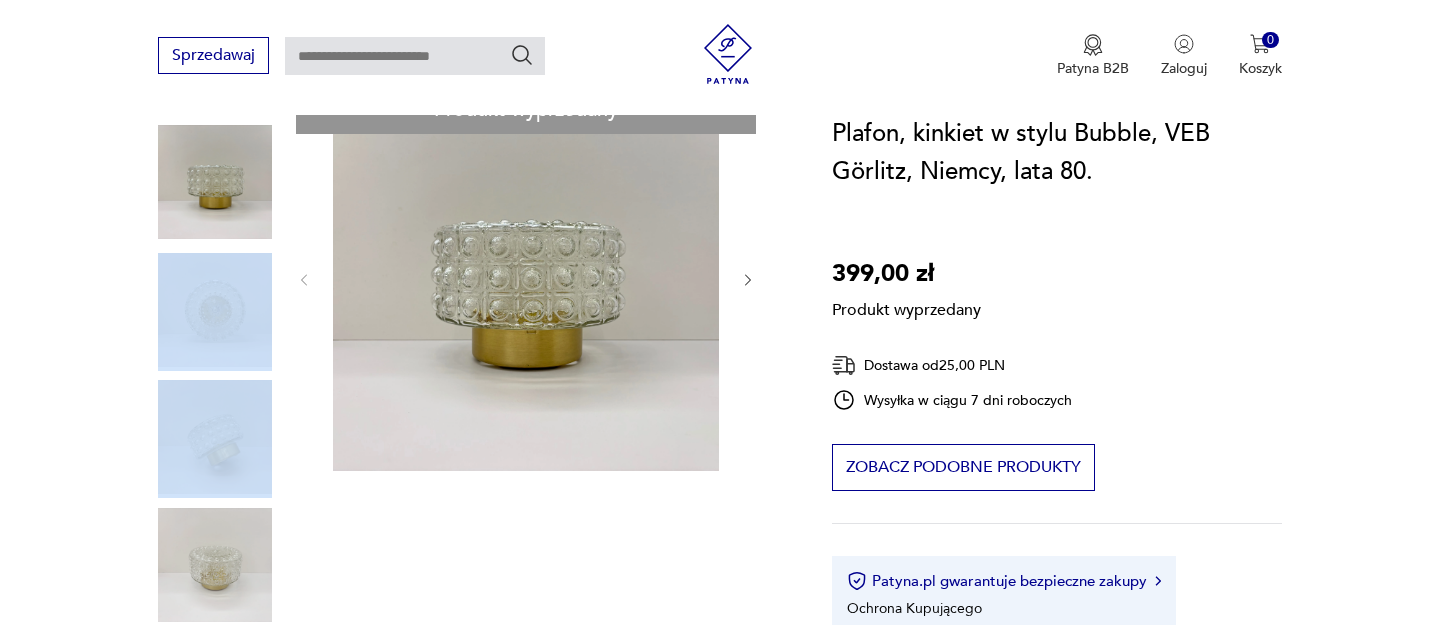 click on "Produkt wyprzedany Opis produktu Plafon , [COUNTRY] lata [DECADE]. Szklany klosz i podstawa ze złoconego aluminium. Stan bardzo dobry. Wymiary 23x23cm, głęb 17cm. Punkt świetlny E27. Rozwiń więcej Szczegóły produktu Stan: dobry Datowanie : [DECADE] Kraj pochodzenia : [COUNTRY] Tworzywo : aluminium, szkło Tagi: luksusowo O sprzedawcy simplyunique urlop 29.07-14.08 Zweryfikowany sprzedawca - Od 7 lat z Patyną Dostawa i zwroty Dostępne formy dostawy: Kurier 25,00 PLN Zwroty: Jeśli z jakiegokolwiek powodu chcesz zwrócić zamówiony przedmiot, masz na to 14 dni od momentu otrzymania przesyłki." at bounding box center [471, 621] 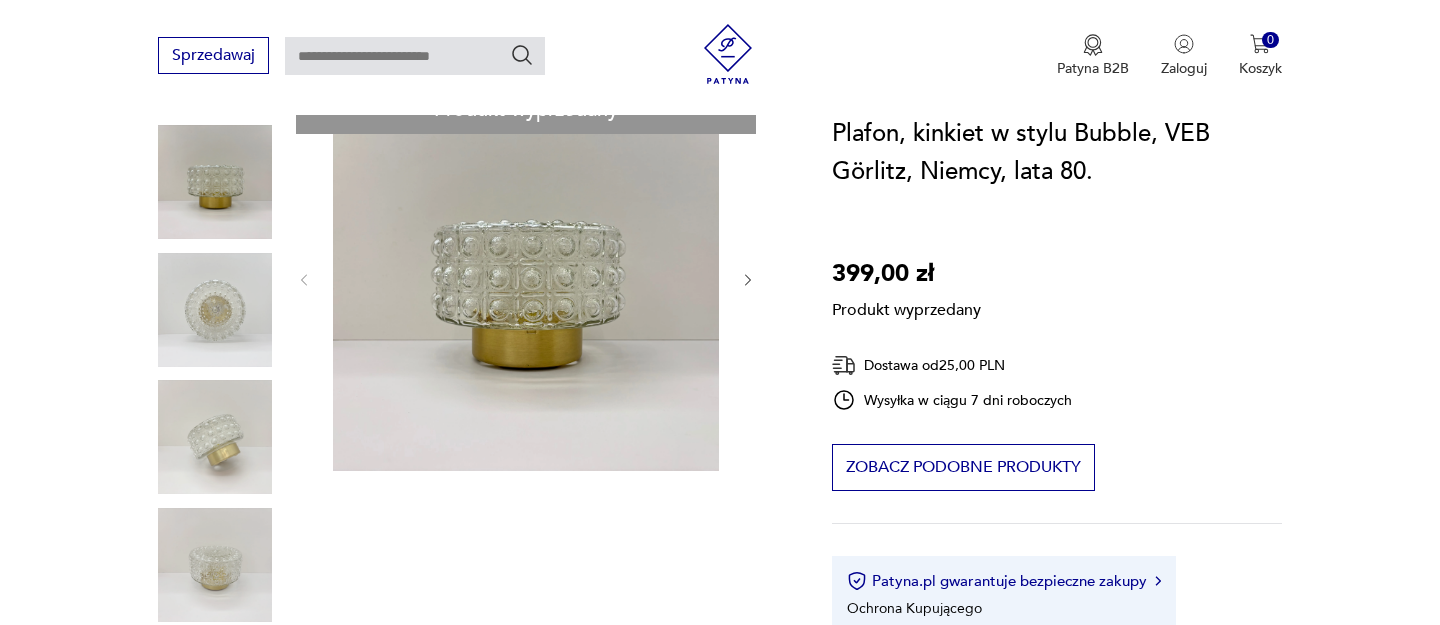 click on "Produkt wyprzedany Opis produktu Plafon , [COUNTRY] lata [DECADE]. Szklany klosz i podstawa ze złoconego aluminium. Stan bardzo dobry. Wymiary 23x23cm, głęb 17cm. Punkt świetlny E27. Rozwiń więcej Szczegóły produktu Stan: dobry Datowanie : [DECADE] Kraj pochodzenia : [COUNTRY] Tworzywo : aluminium, szkło Tagi: luksusowo O sprzedawcy simplyunique urlop 29.07-14.08 Zweryfikowany sprzedawca - Od 7 lat z Patyną Dostawa i zwroty Dostępne formy dostawy: Kurier 25,00 PLN Zwroty: Jeśli z jakiegokolwiek powodu chcesz zwrócić zamówiony przedmiot, masz na to 14 dni od momentu otrzymania przesyłki." at bounding box center [471, 621] 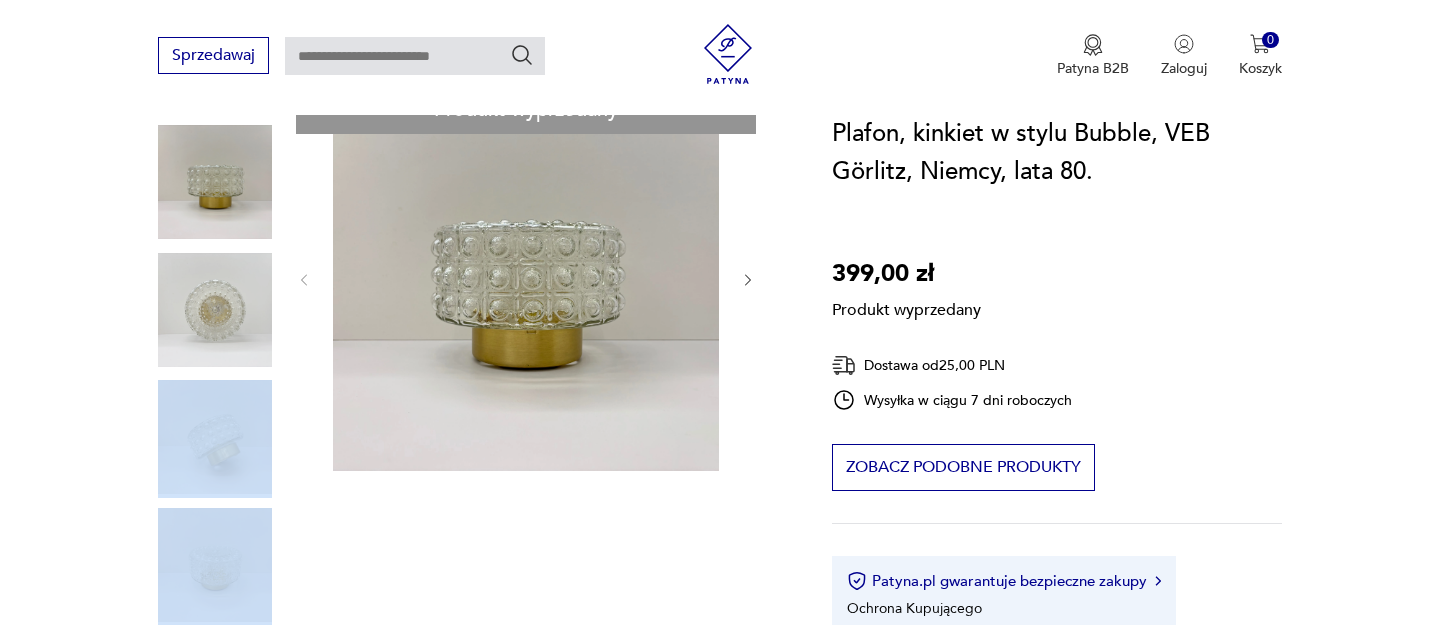 click on "Produkt wyprzedany Opis produktu Plafon , [COUNTRY] lata [DECADE]. Szklany klosz i podstawa ze złoconego aluminium. Stan bardzo dobry. Wymiary 23x23cm, głęb 17cm. Punkt świetlny E27. Rozwiń więcej Szczegóły produktu Stan: dobry Datowanie : [DECADE] Kraj pochodzenia : [COUNTRY] Tworzywo : aluminium, szkło Tagi: luksusowo O sprzedawcy simplyunique urlop 29.07-14.08 Zweryfikowany sprzedawca - Od 7 lat z Patyną Dostawa i zwroty Dostępne formy dostawy: Kurier 25,00 PLN Zwroty: Jeśli z jakiegokolwiek powodu chcesz zwrócić zamówiony przedmiot, masz na to 14 dni od momentu otrzymania przesyłki." at bounding box center [471, 621] 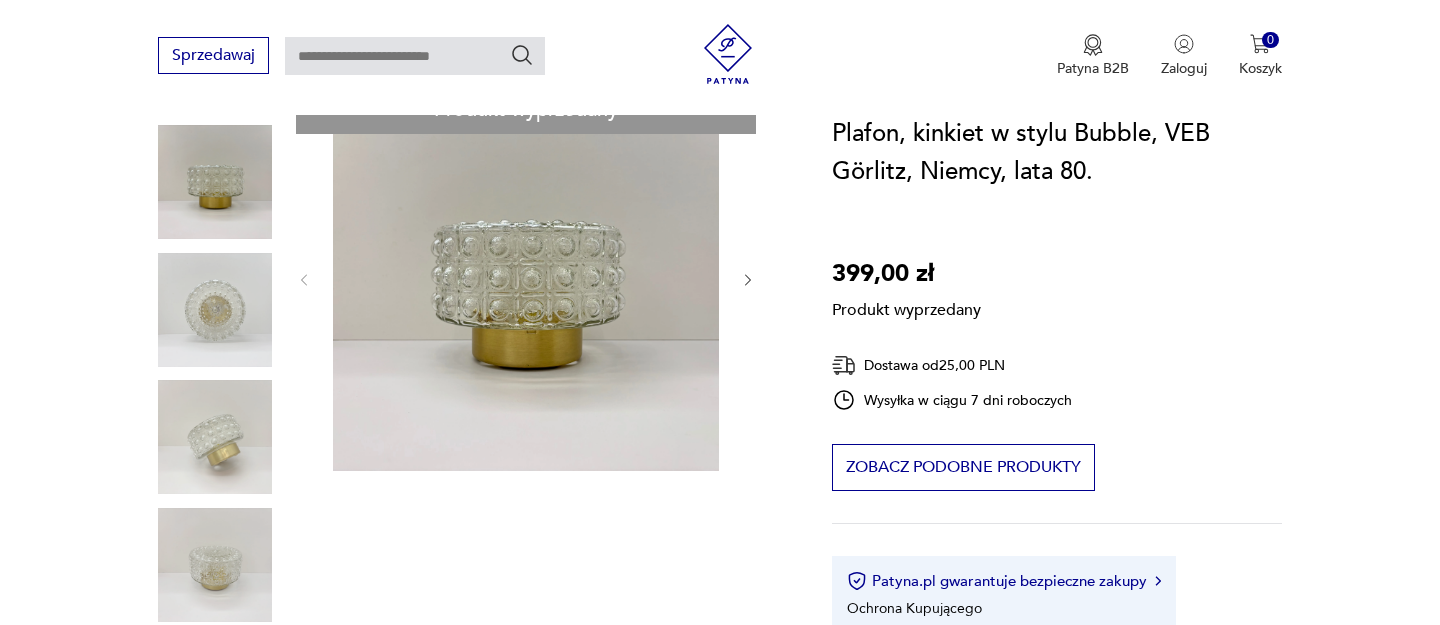 click on "Produkt wyprzedany Opis produktu Plafon , [COUNTRY] lata [DECADE]. Szklany klosz i podstawa ze złoconego aluminium. Stan bardzo dobry. Wymiary 23x23cm, głęb 17cm. Punkt świetlny E27. Rozwiń więcej Szczegóły produktu Stan: dobry Datowanie : [DECADE] Kraj pochodzenia : [COUNTRY] Tworzywo : aluminium, szkło Tagi: luksusowo O sprzedawcy simplyunique urlop 29.07-14.08 Zweryfikowany sprzedawca - Od 7 lat z Patyną Dostawa i zwroty Dostępne formy dostawy: Kurier 25,00 PLN Zwroty: Jeśli z jakiegokolwiek powodu chcesz zwrócić zamówiony przedmiot, masz na to 14 dni od momentu otrzymania przesyłki." at bounding box center (471, 621) 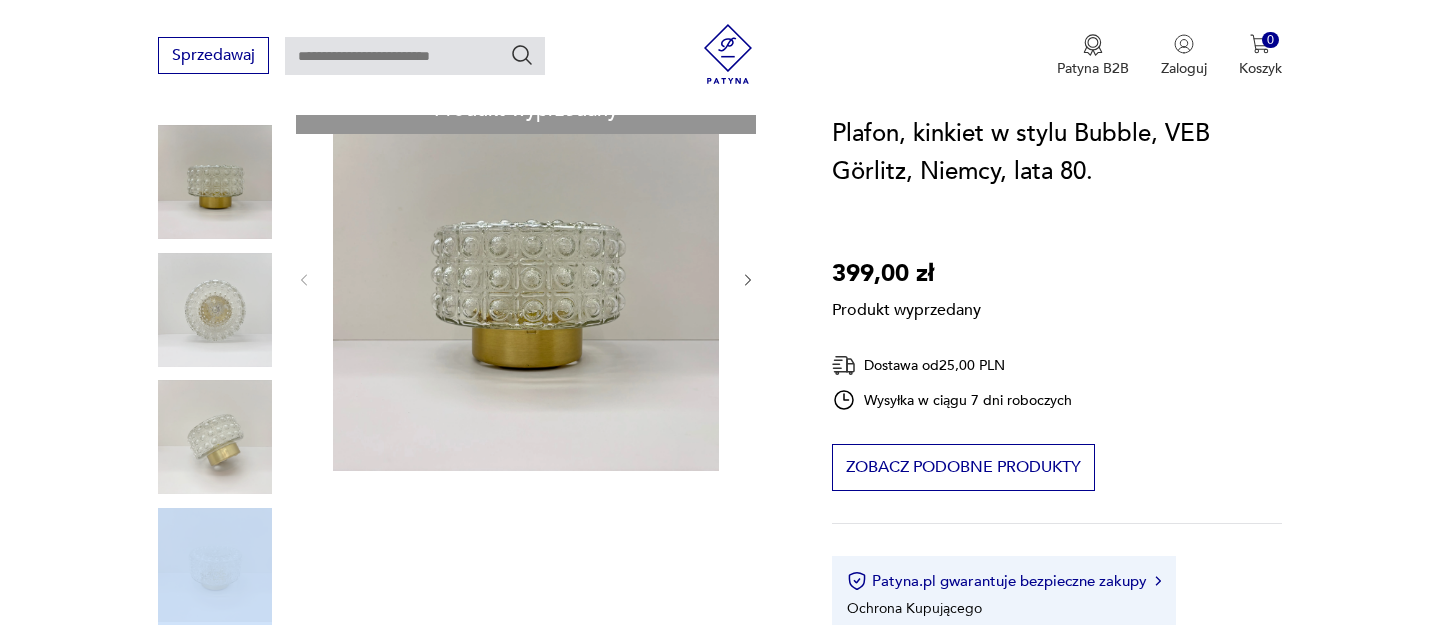 click on "Produkt wyprzedany Opis produktu Plafon , [COUNTRY] lata [DECADE]. Szklany klosz i podstawa ze złoconego aluminium. Stan bardzo dobry. Wymiary 23x23cm, głęb 17cm. Punkt świetlny E27. Rozwiń więcej Szczegóły produktu Stan: dobry Datowanie : [DECADE] Kraj pochodzenia : [COUNTRY] Tworzywo : aluminium, szkło Tagi: luksusowo O sprzedawcy simplyunique urlop 29.07-14.08 Zweryfikowany sprzedawca - Od 7 lat z Patyną Dostawa i zwroty Dostępne formy dostawy: Kurier 25,00 PLN Zwroty: Jeśli z jakiegokolwiek powodu chcesz zwrócić zamówiony przedmiot, masz na to 14 dni od momentu otrzymania przesyłki." at bounding box center [471, 621] 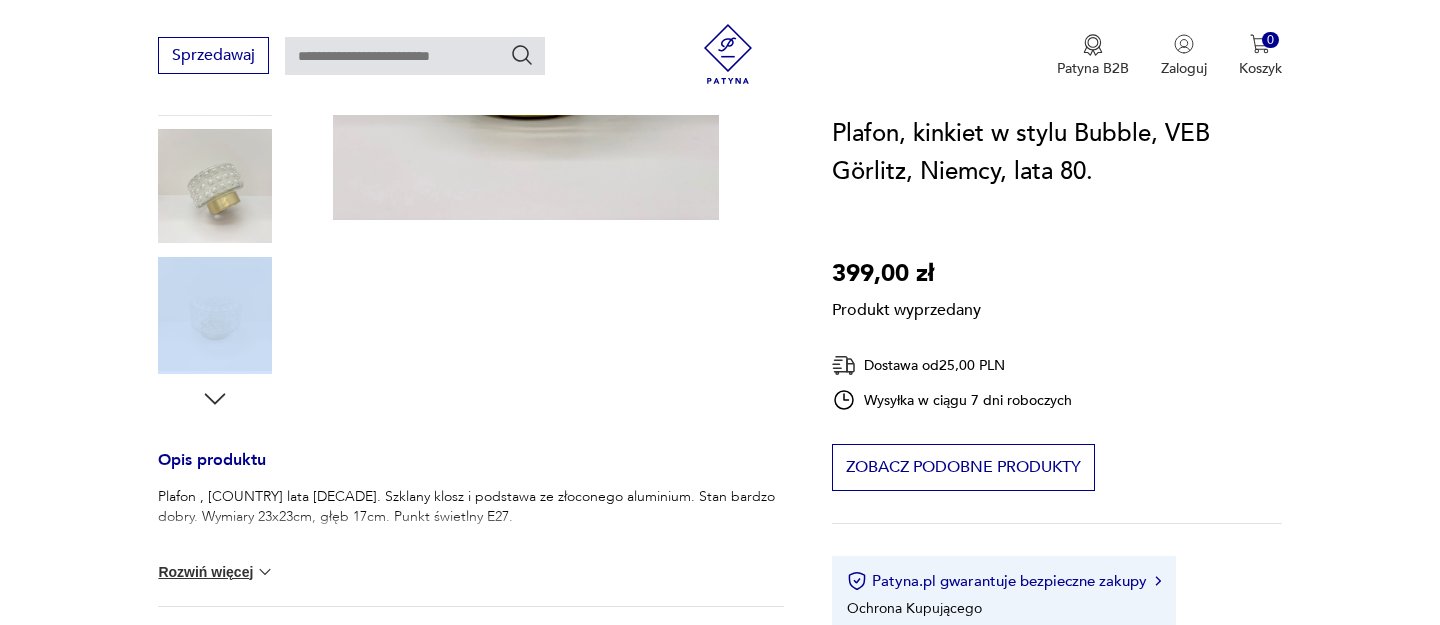 scroll, scrollTop: 502, scrollLeft: 0, axis: vertical 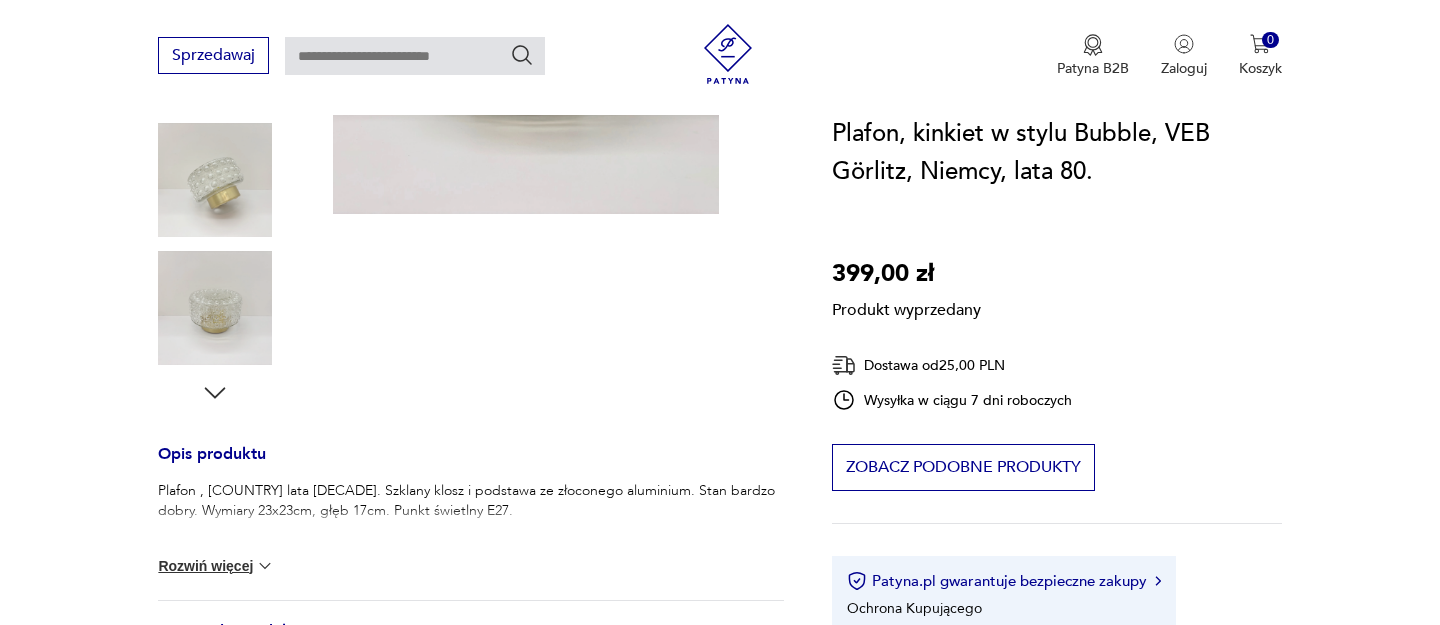 click on "Produkt wyprzedany Opis produktu Plafon , [COUNTRY] lata [DECADE]. Szklany klosz i podstawa ze złoconego aluminium. Stan bardzo dobry. Wymiary 23x23cm, głęb 17cm. Punkt świetlny E27. Rozwiń więcej Szczegóły produktu Stan: dobry Datowanie : [DECADE] Kraj pochodzenia : [COUNTRY] Tworzywo : aluminium, szkło Tagi: luksusowo O sprzedawcy simplyunique urlop 29.07-14.08 Zweryfikowany sprzedawca - Od 7 lat z Patyną Dostawa i zwroty Dostępne formy dostawy: Kurier 25,00 PLN Zwroty: Jeśli z jakiegokolwiek powodu chcesz zwrócić zamówiony przedmiot, masz na to 14 dni od momentu otrzymania przesyłki." at bounding box center (471, 364) 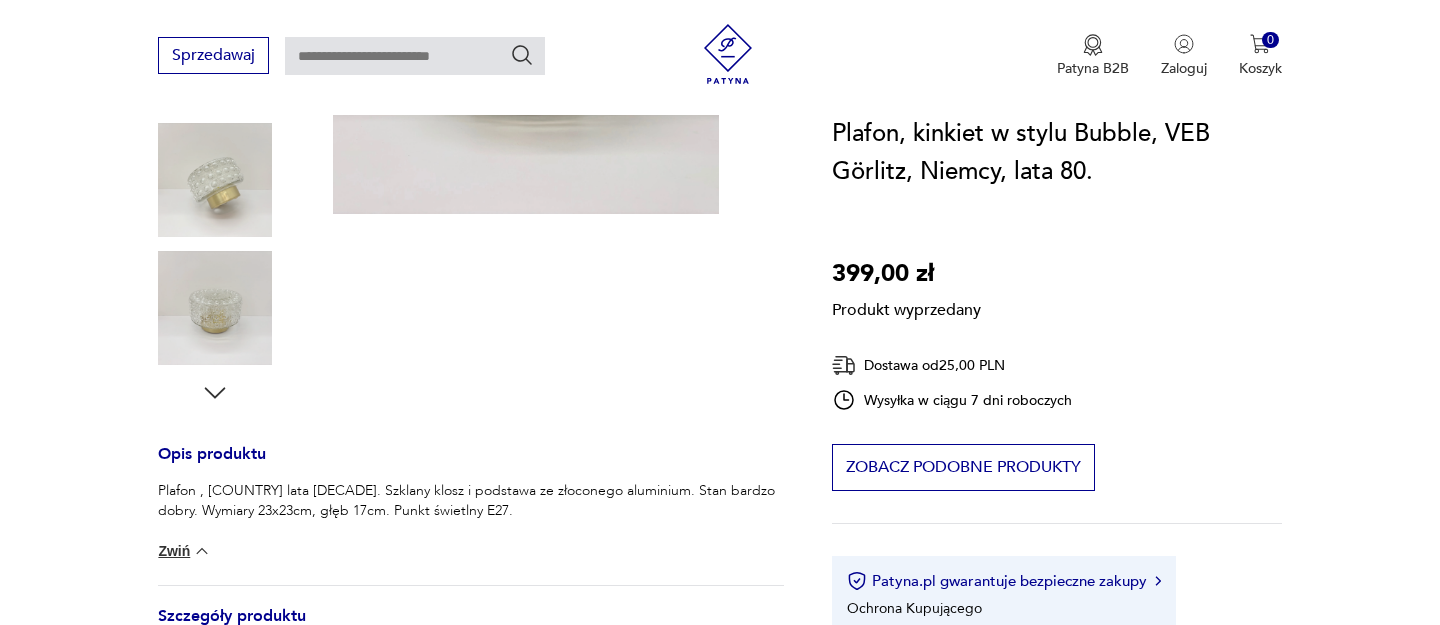 click at bounding box center [202, 551] 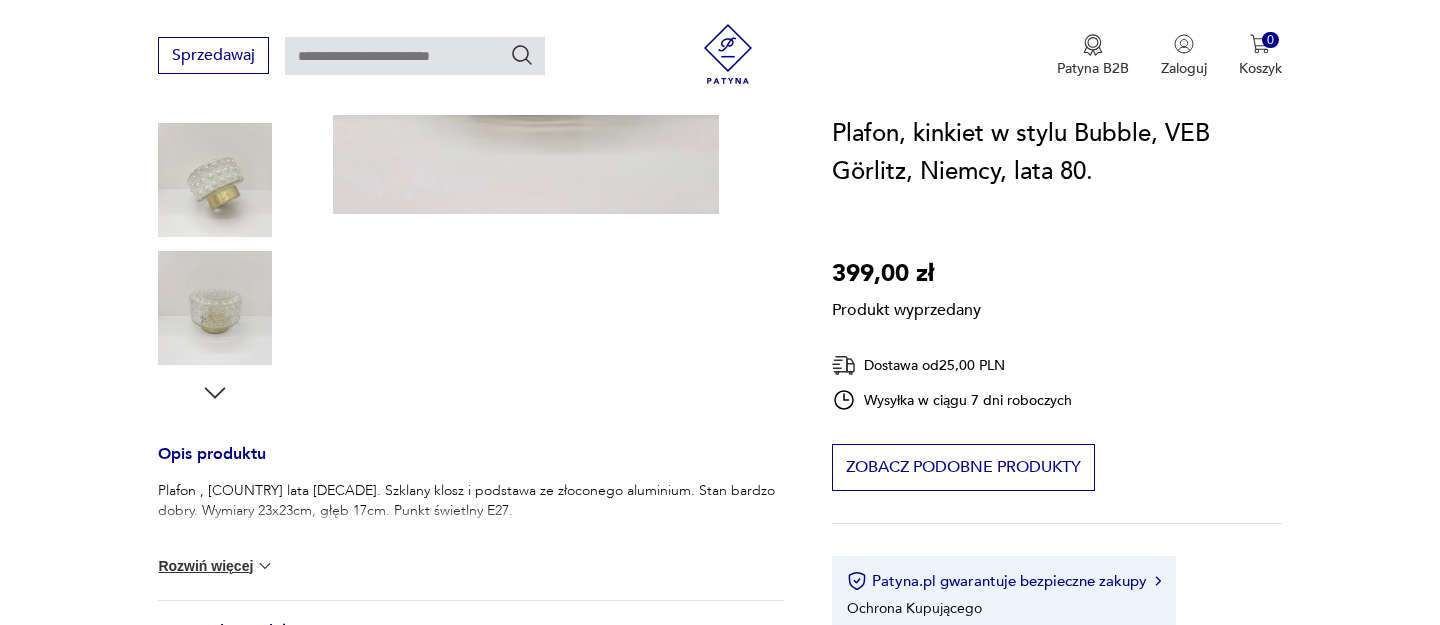 click on "Produkt wyprzedany Opis produktu Plafon , [COUNTRY] lata [DECADE]. Szklany klosz i podstawa ze złoconego aluminium. Stan bardzo dobry. Wymiary 23x23cm, głęb 17cm. Punkt świetlny E27. Rozwiń więcej Szczegóły produktu Stan: dobry Datowanie : [DECADE] Kraj pochodzenia : [COUNTRY] Tworzywo : aluminium, szkło Tagi: luksusowo O sprzedawcy simplyunique urlop 29.07-14.08 Zweryfikowany sprzedawca - Od 7 lat z Patyną Dostawa i zwroty Dostępne formy dostawy: Kurier 25,00 PLN Zwroty: Jeśli z jakiegokolwiek powodu chcesz zwrócić zamówiony przedmiot, masz na to 14 dni od momentu otrzymania przesyłki." at bounding box center (471, 364) 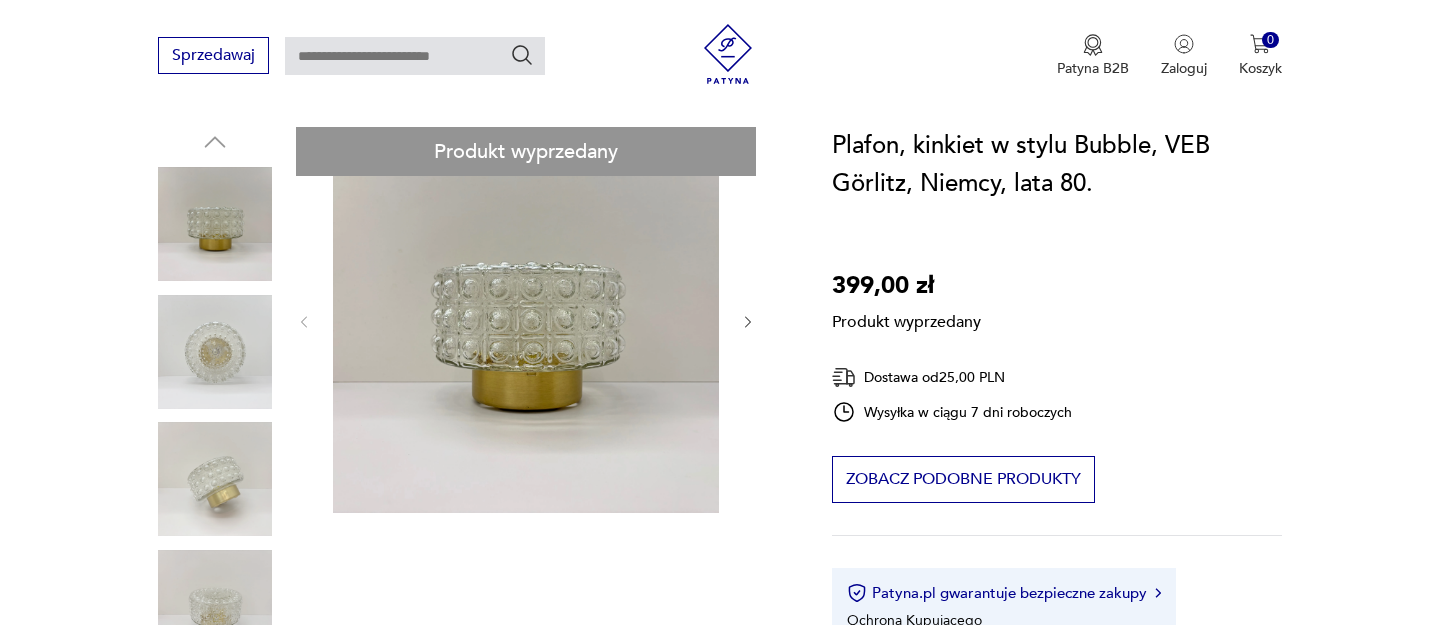 scroll, scrollTop: 750, scrollLeft: 0, axis: vertical 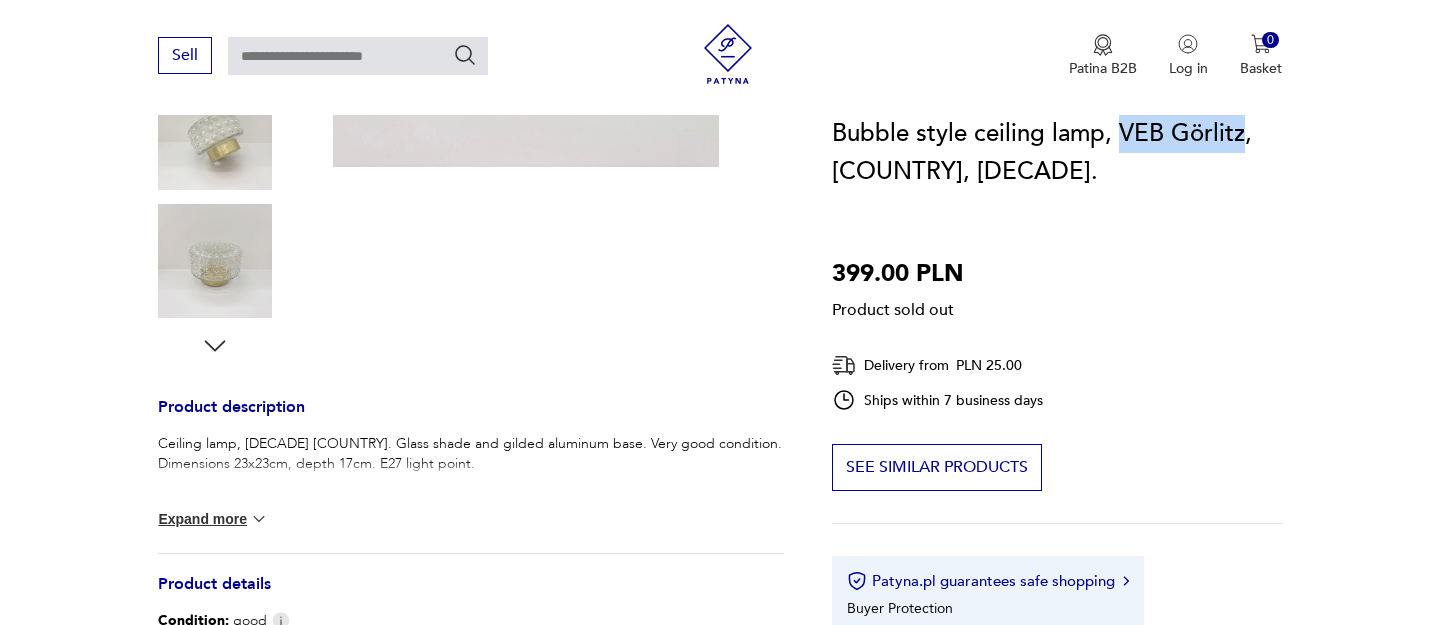 drag, startPoint x: 1117, startPoint y: 130, endPoint x: 1242, endPoint y: 133, distance: 125.035995 